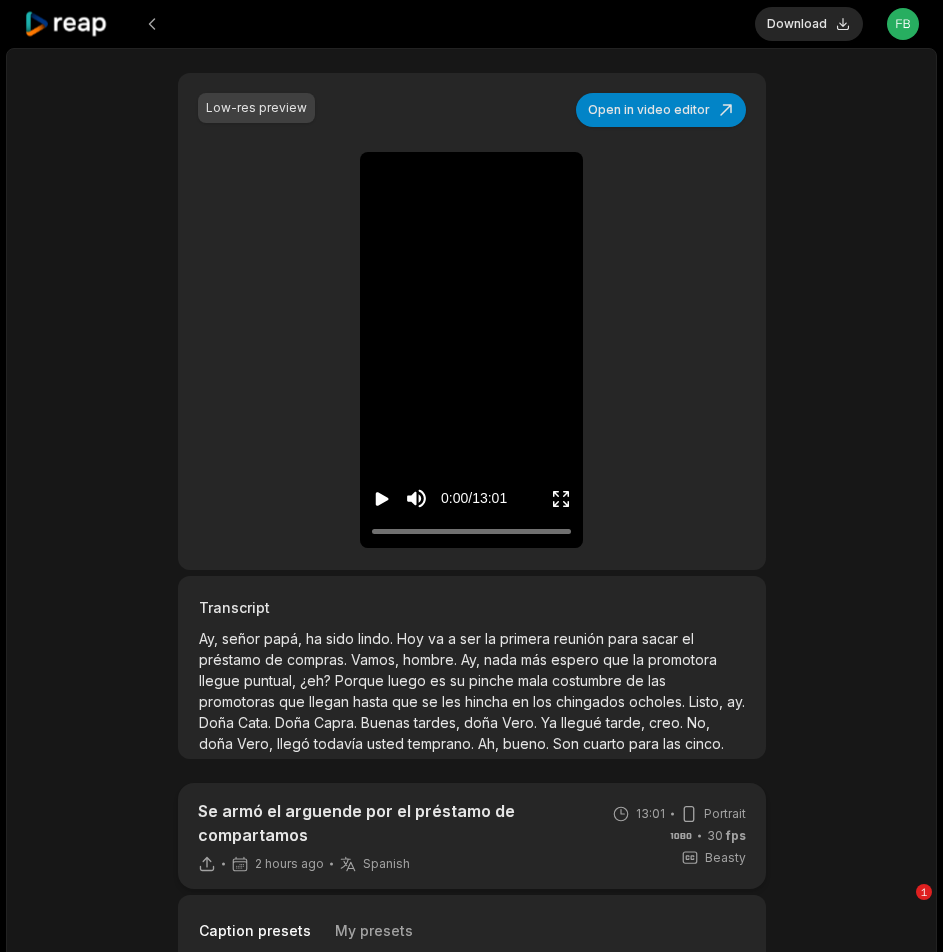 scroll, scrollTop: 400, scrollLeft: 0, axis: vertical 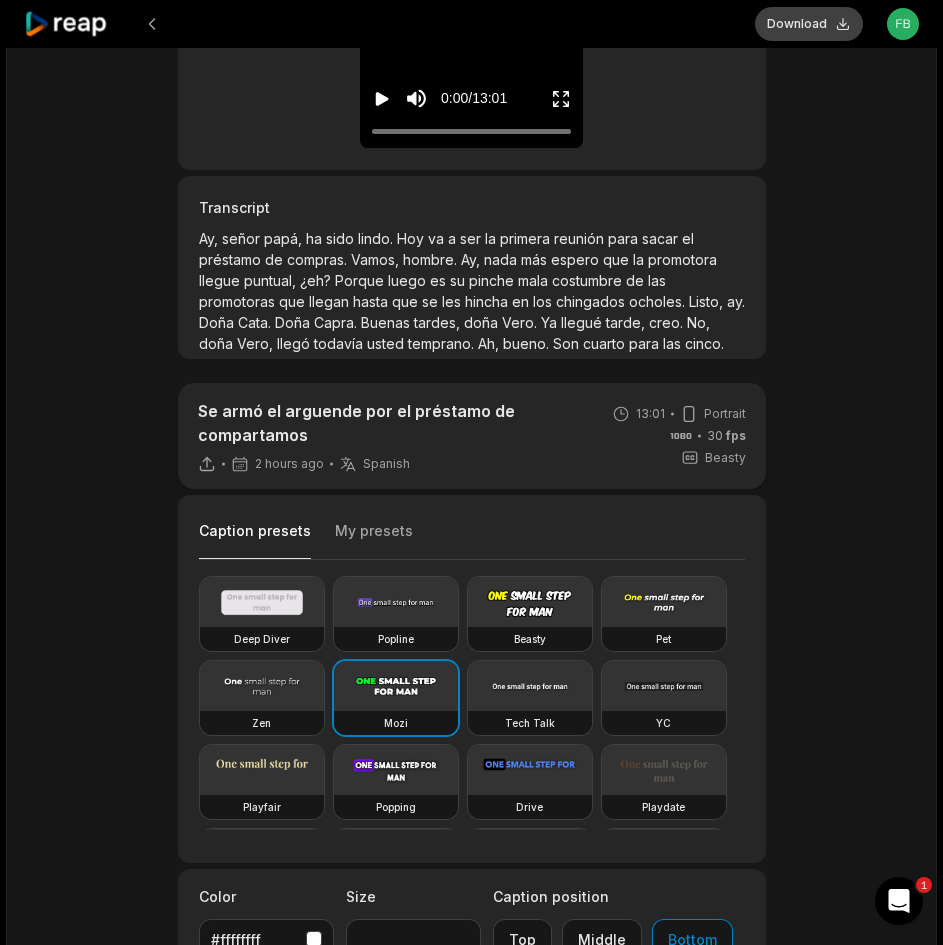 click on "Download" at bounding box center [809, 24] 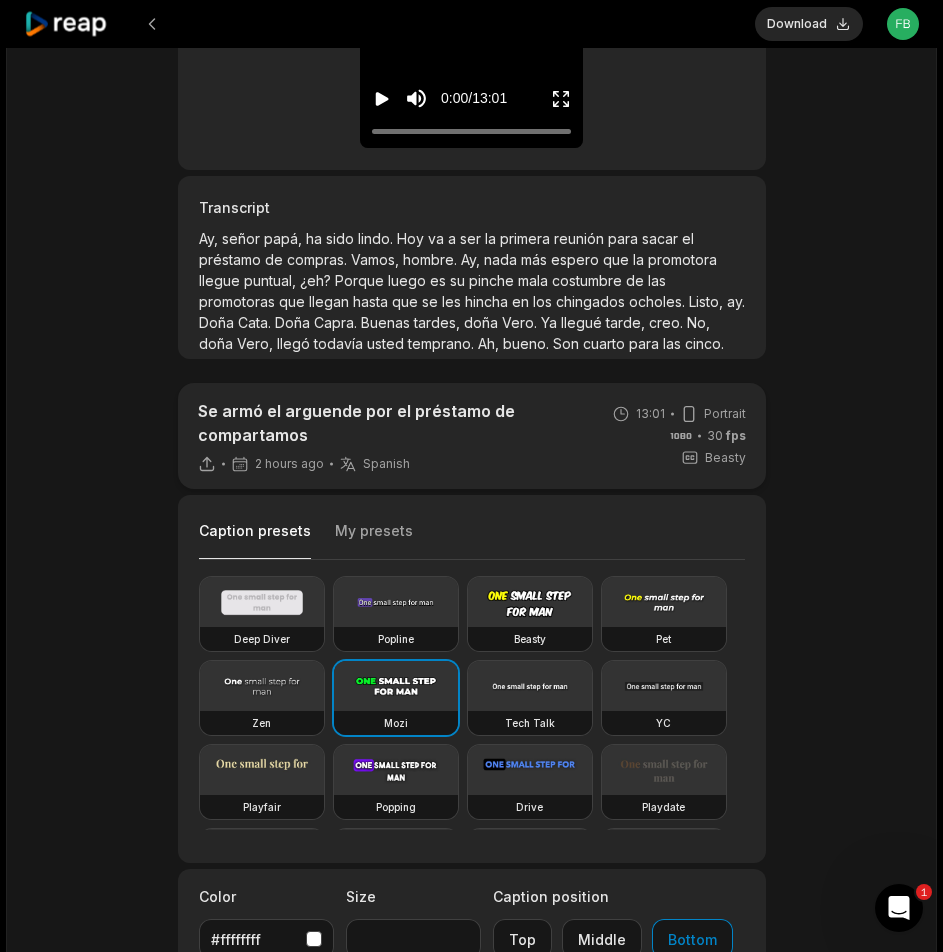 click 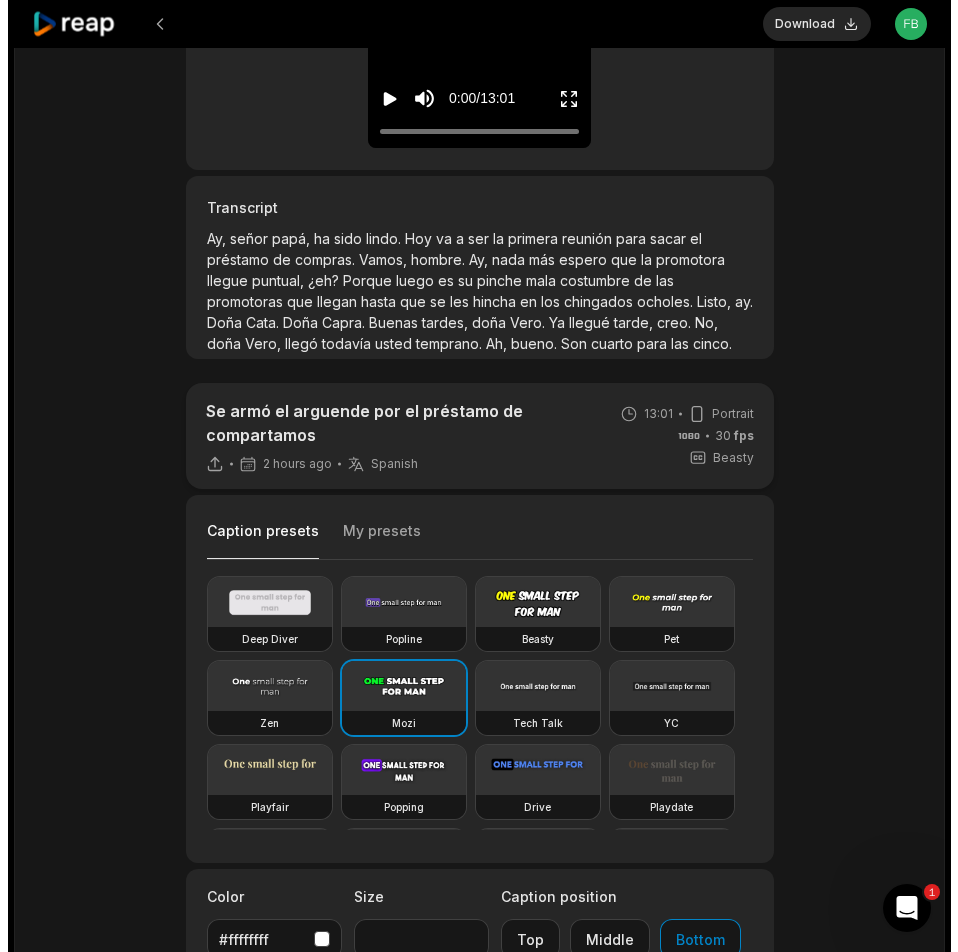 scroll, scrollTop: 0, scrollLeft: 0, axis: both 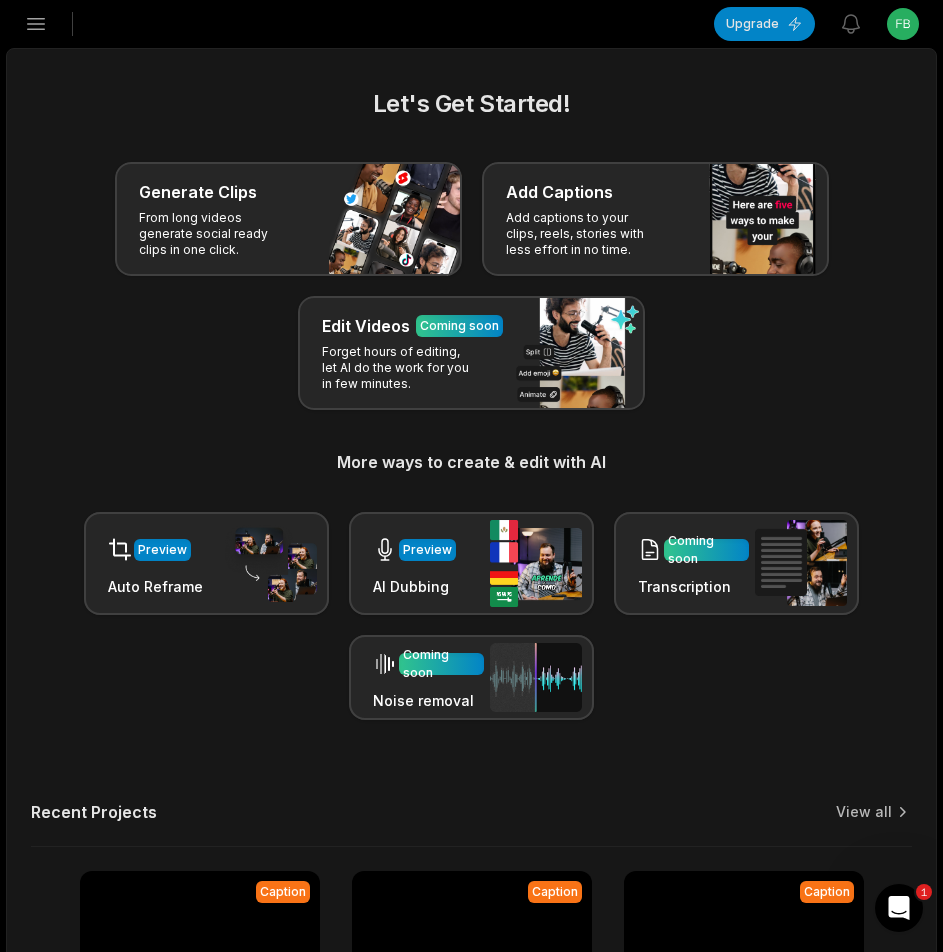 click on "Open sidebar" at bounding box center (36, 24) 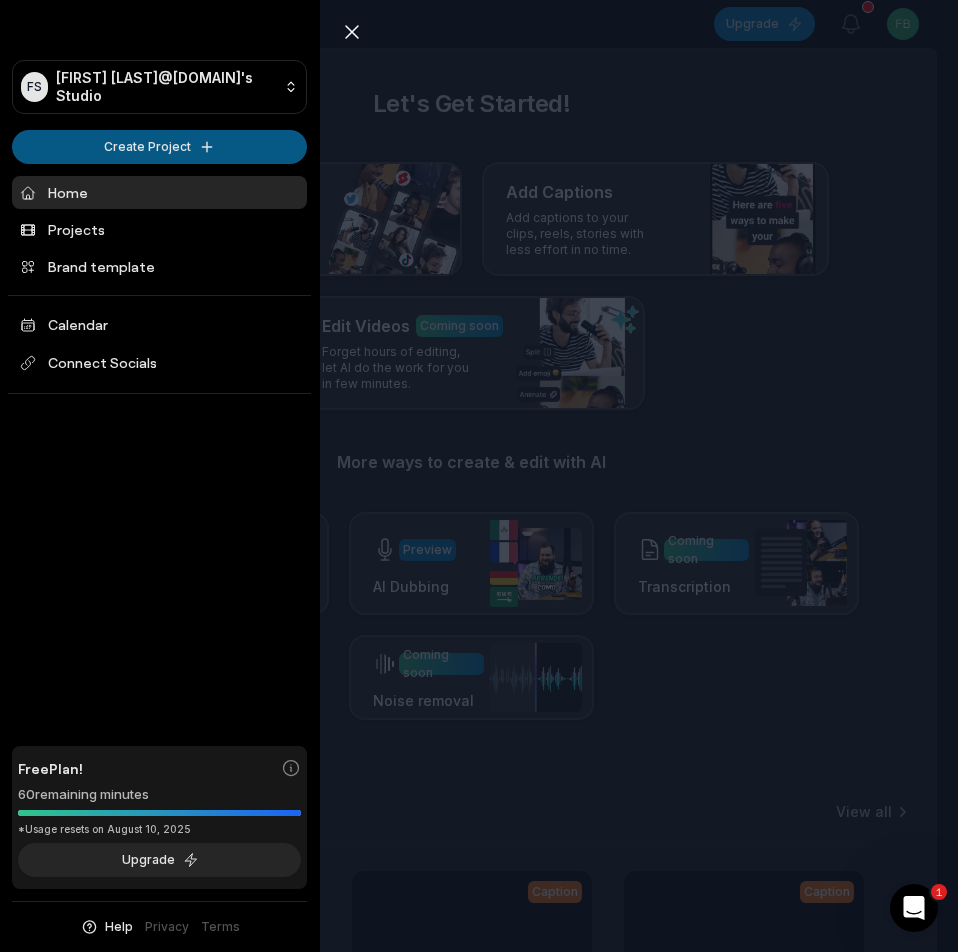 click on "[FIRST] [LAST]@[DOMAIN]'s Studio Create Project Home Projects Brand template Calendar Connect Socials Free Plan! 60 remaining minutes *Usage resets on [DATE], [YEAR] Upgrade Help Privacy Terms Open sidebar Upgrade View notifications Open user menu Let's Get Started! Generate Clips From long videos generate social ready clips in one click. Add Captions Add captions to your clips, reels, stories with less effort in no time. Edit Videos Coming soon Forget hours of editing, let AI do the work for you in few minutes. More ways to create & edit with AI Preview Auto Reframe Preview AI Dubbing Coming soon Transcription Coming soon Noise removal Recent Projects View all Caption 13:01 Se armó el arguende por el préstamo de compartamos Open options 2 hours ago Caption 02:32 Perdónenme todos pero no acecto Open options 2 hours ago Caption 08:38 Ya fueron a pedir la mano de la bramuda Open options 3 hours ago Caption 11:22 Preparé tacos al pastor en casa fácil y rápido Open options 3 hours ago Made with 1 [FIRST]" at bounding box center [479, 476] 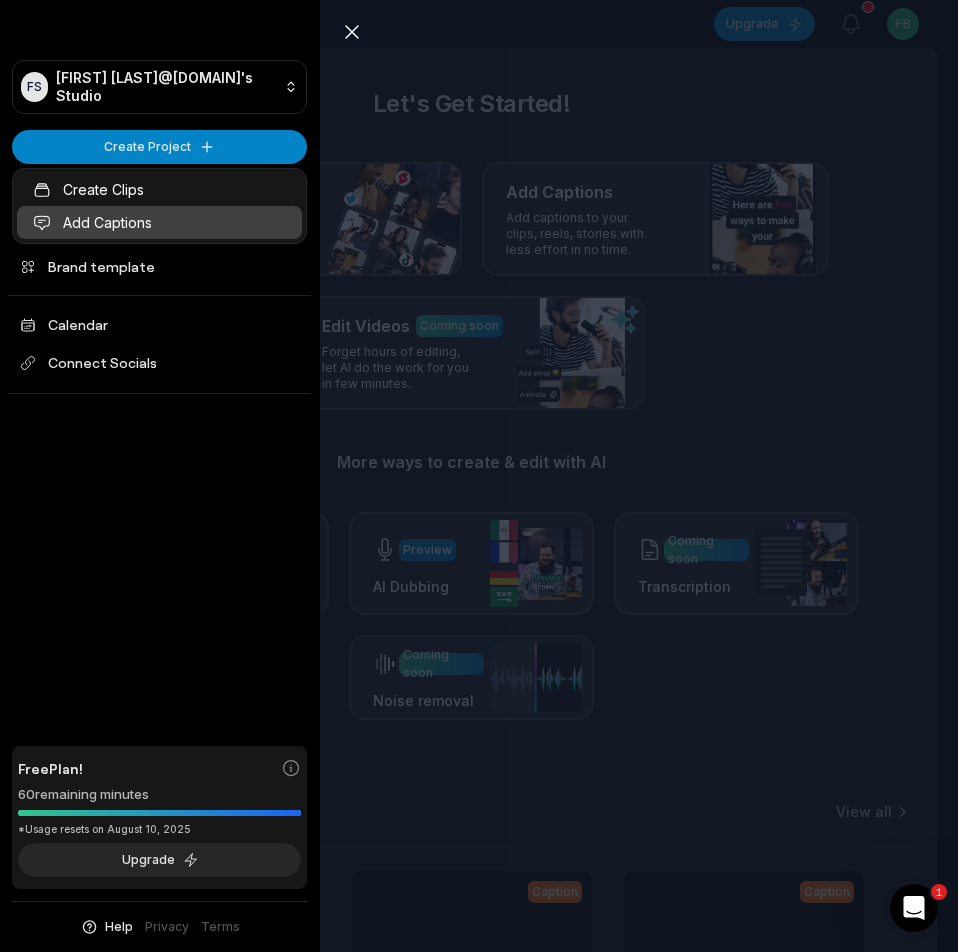 click on "Add Captions" at bounding box center (159, 222) 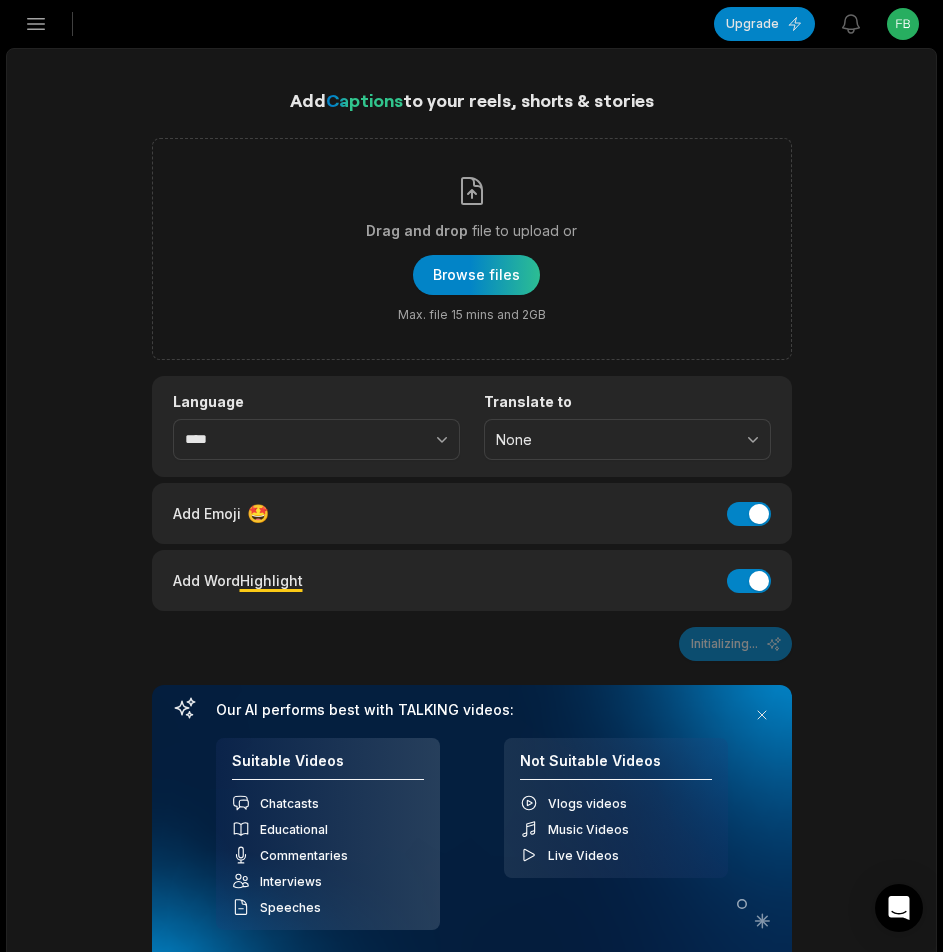 scroll, scrollTop: 0, scrollLeft: 0, axis: both 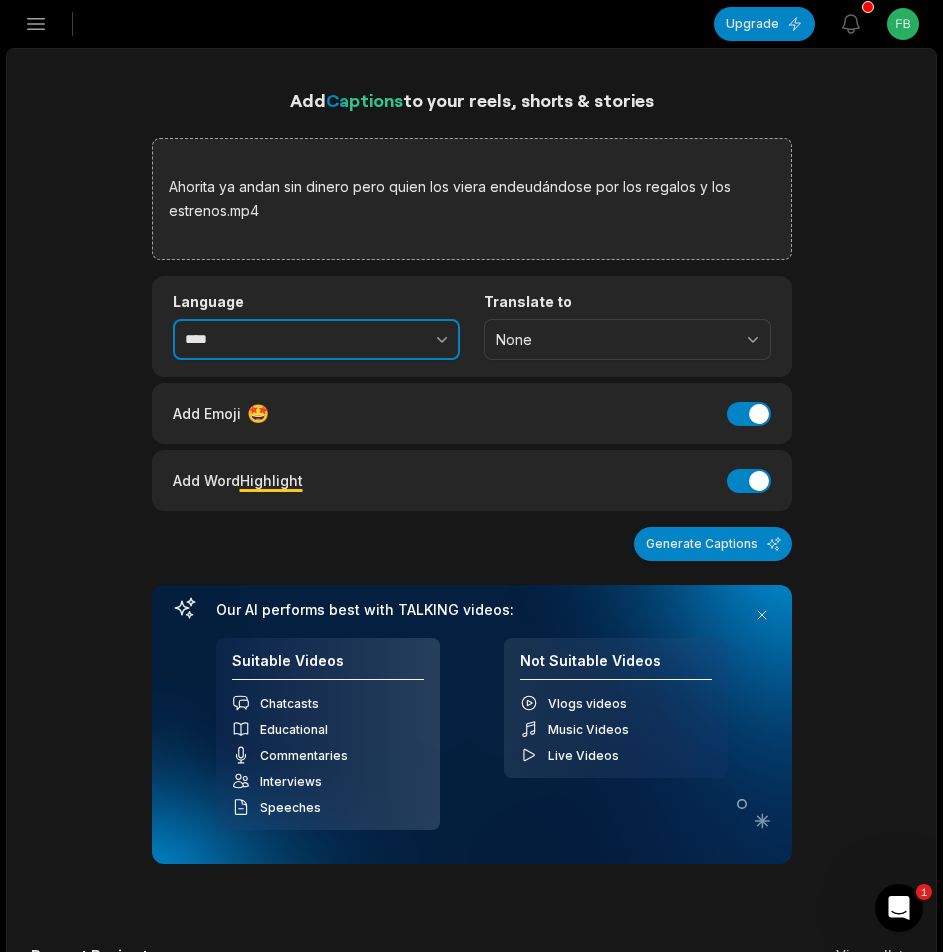click at bounding box center [398, 340] 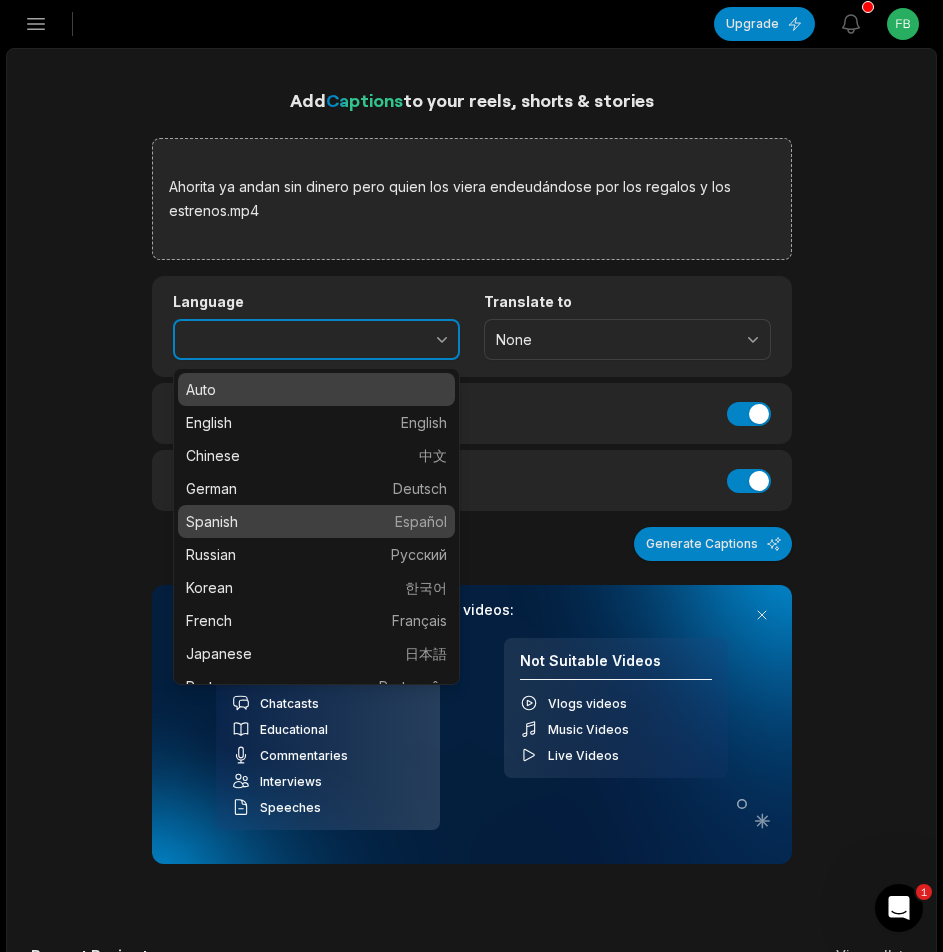 type on "*******" 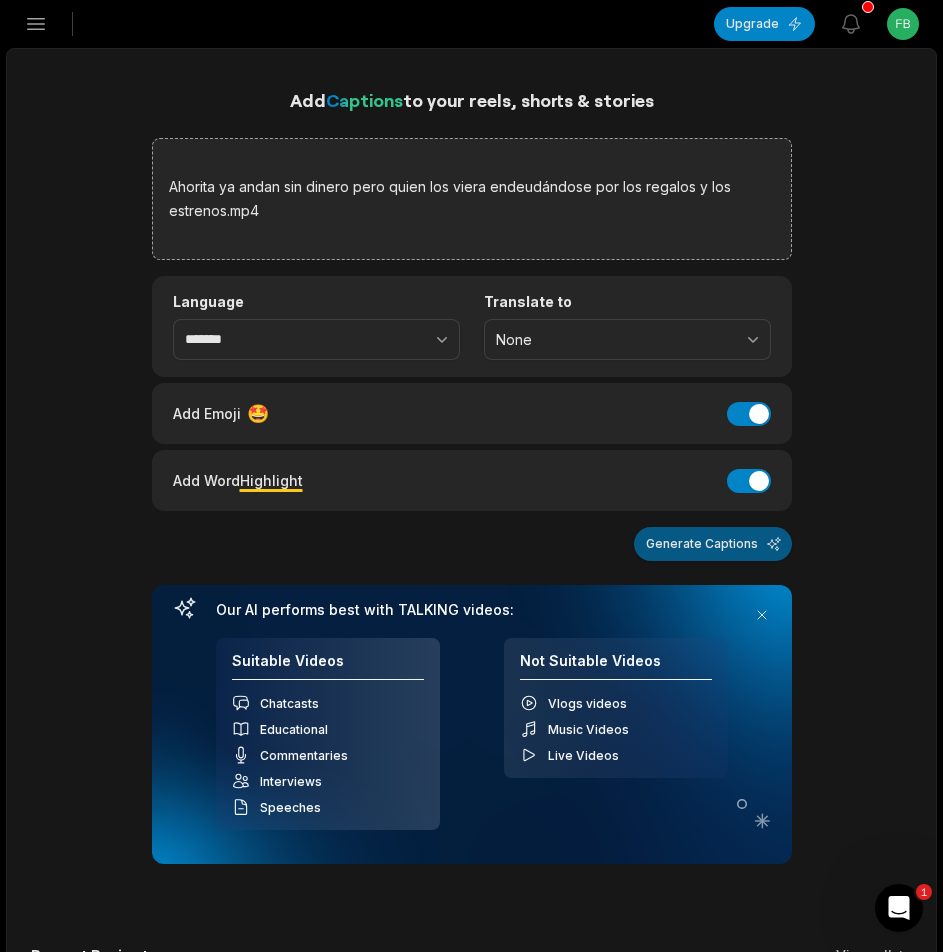 click on "Generate Captions" at bounding box center [713, 544] 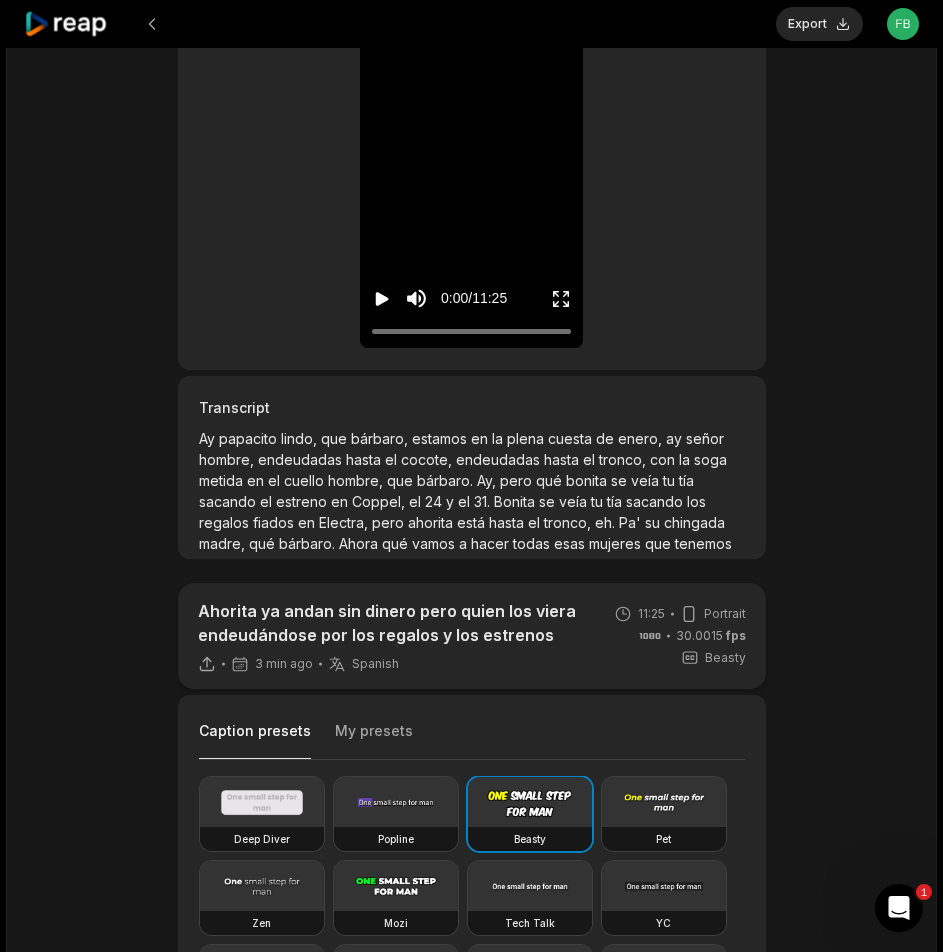 scroll, scrollTop: 500, scrollLeft: 0, axis: vertical 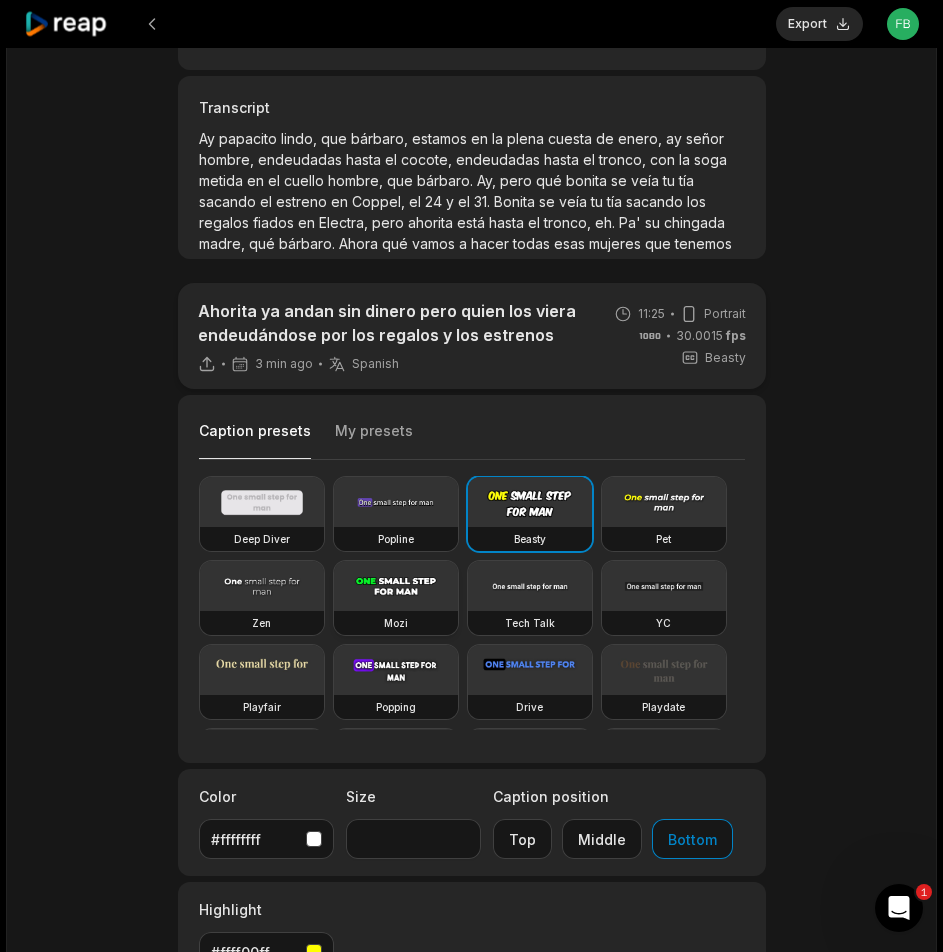 click at bounding box center [396, 586] 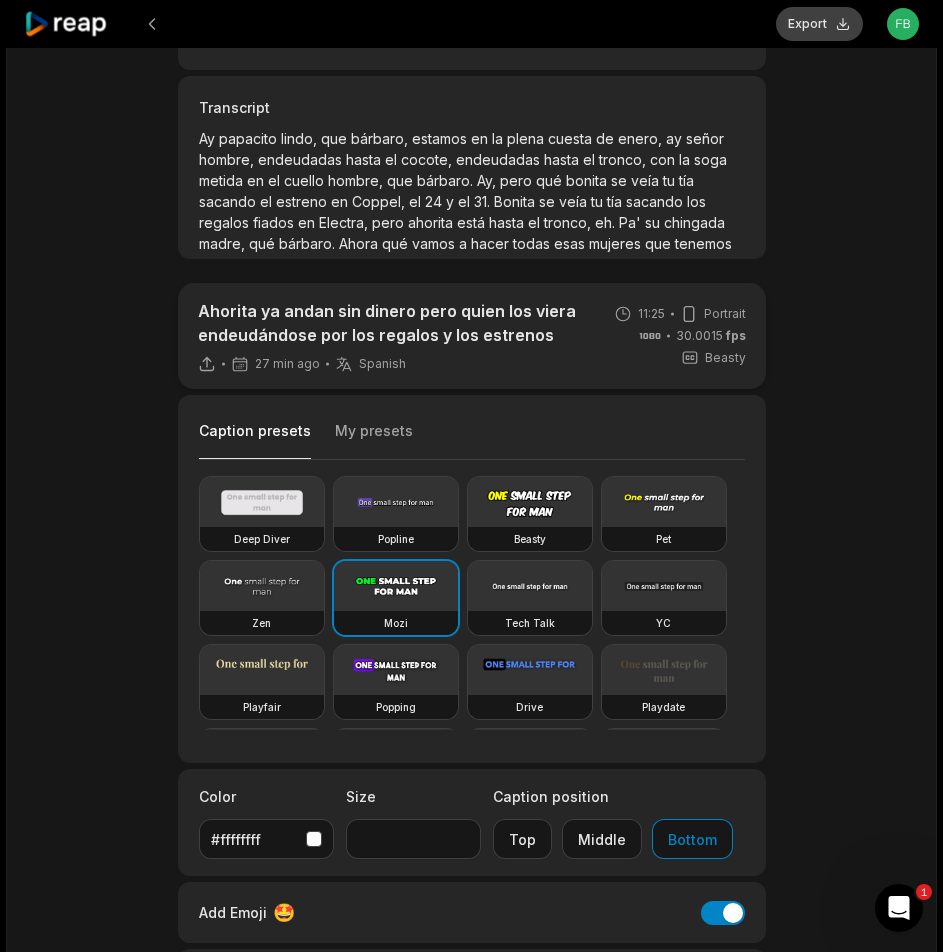click on "Export" at bounding box center (819, 24) 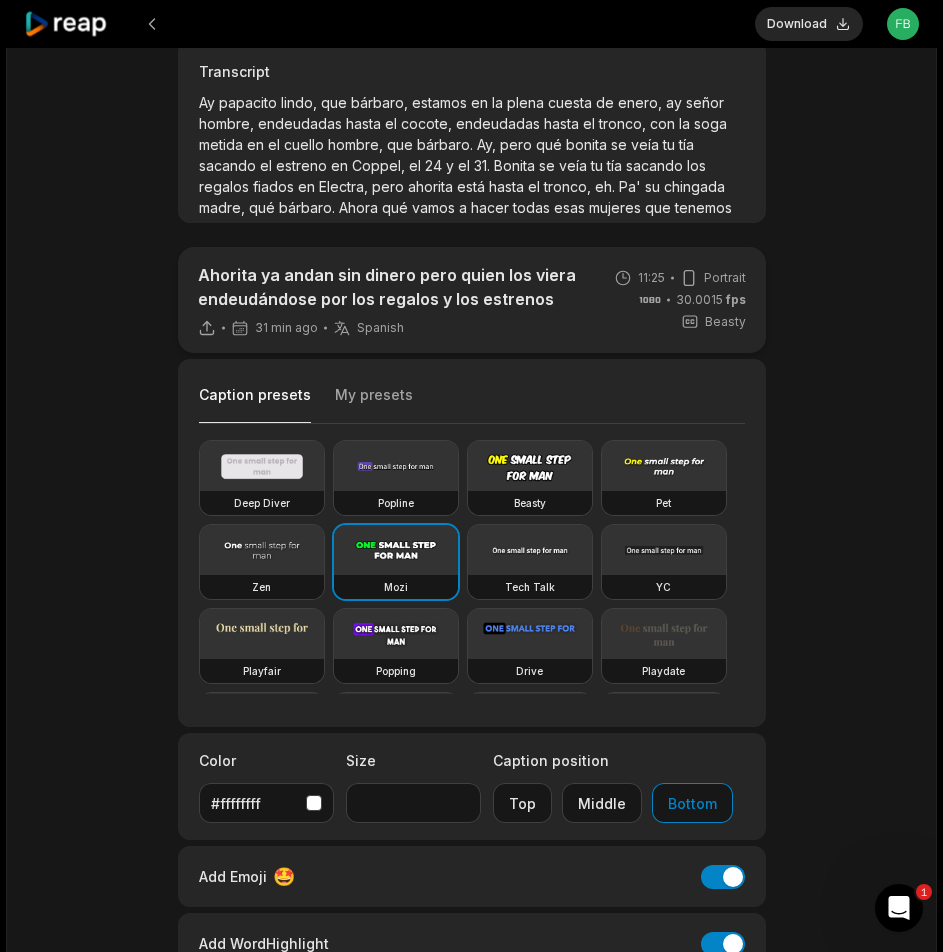 scroll, scrollTop: 500, scrollLeft: 0, axis: vertical 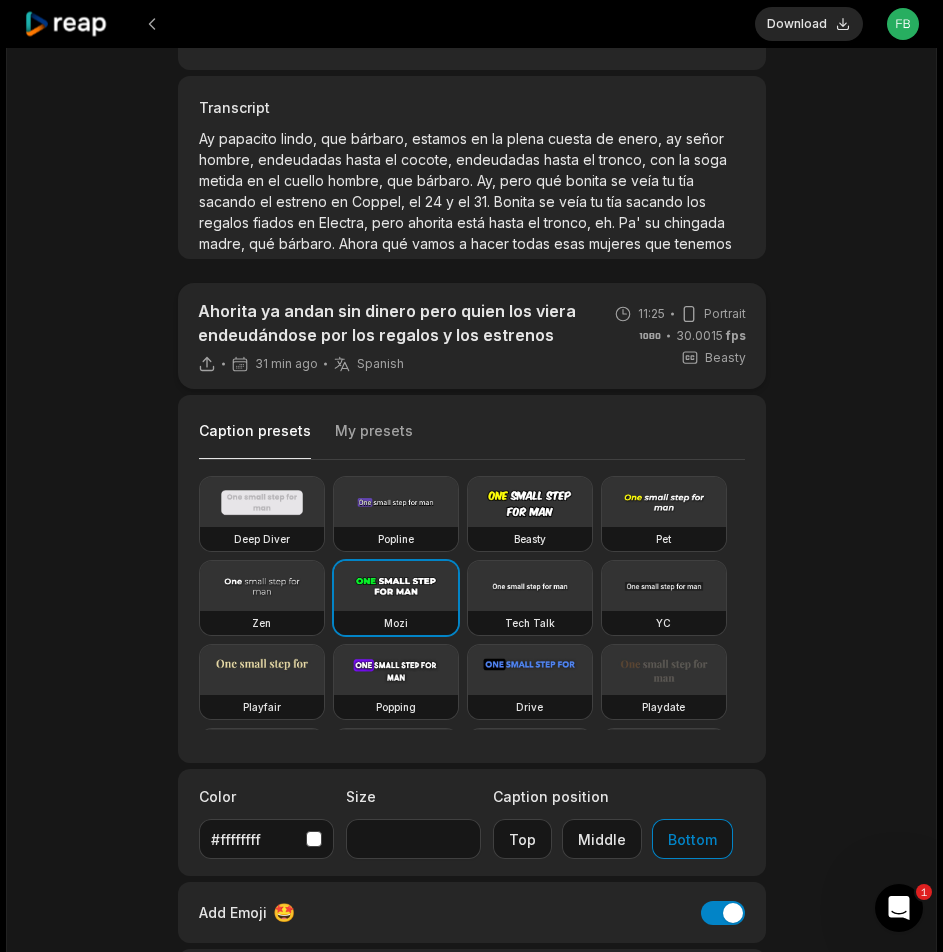 click on "Download" at bounding box center (809, 24) 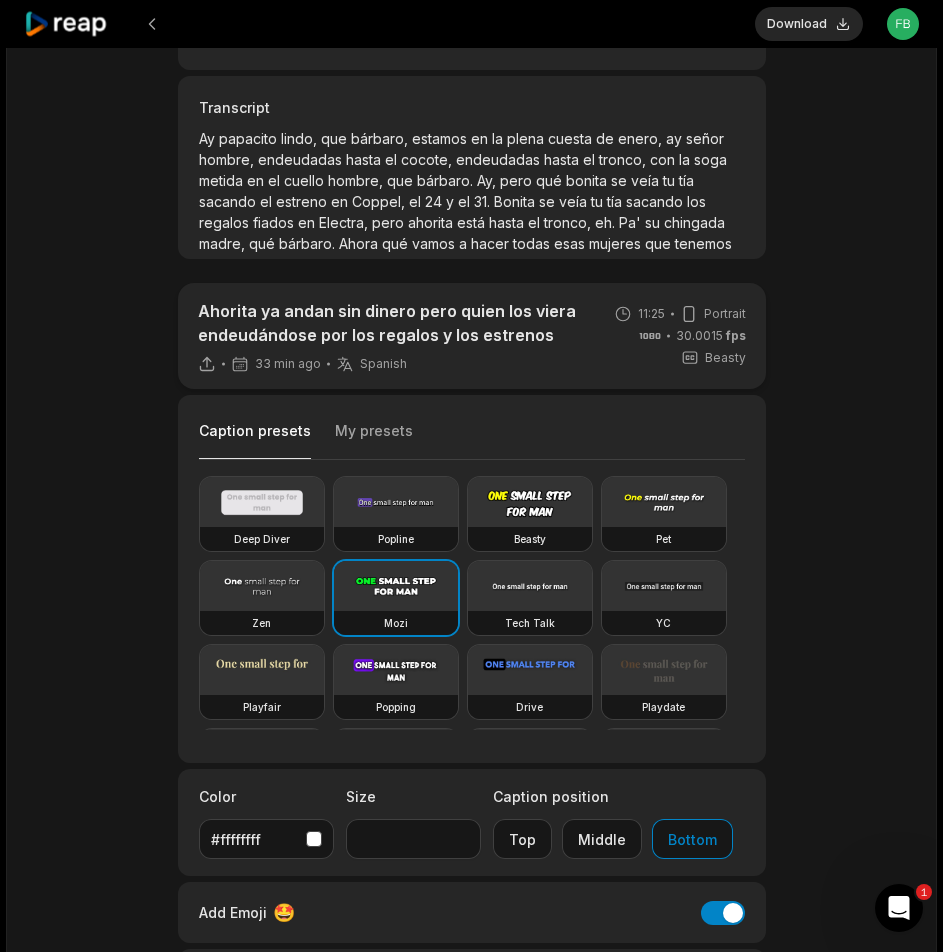 click 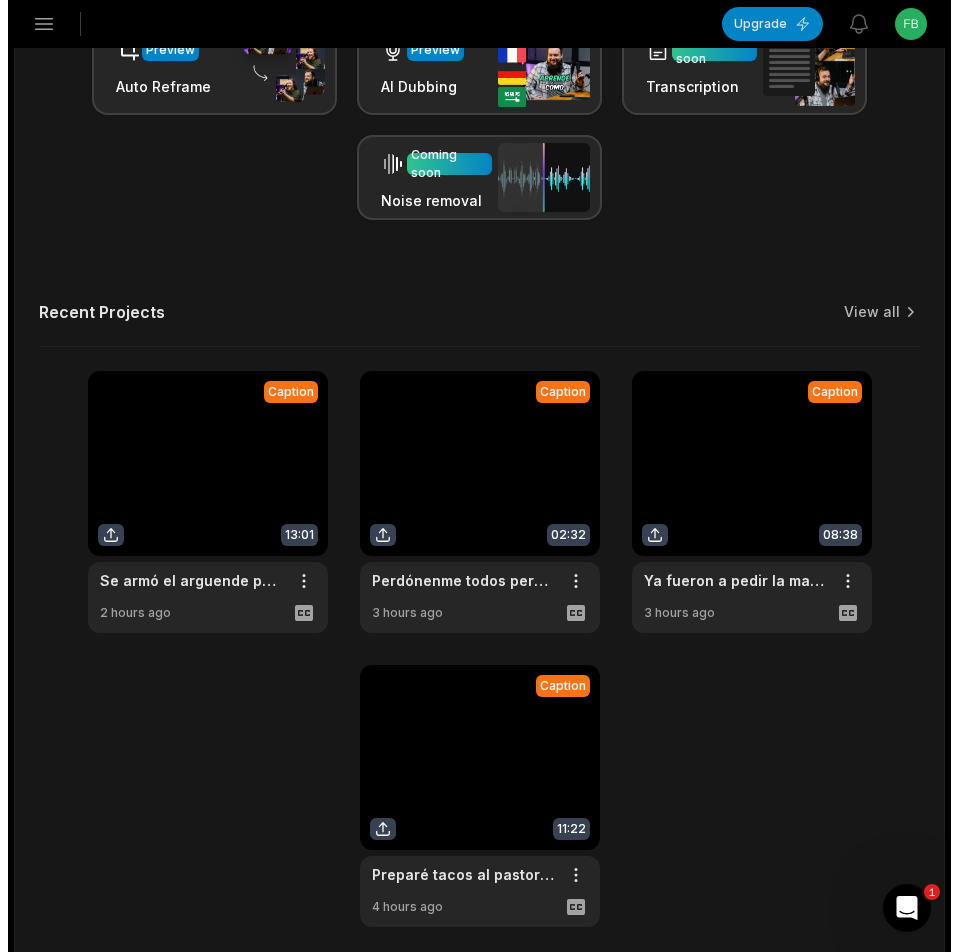 scroll, scrollTop: 0, scrollLeft: 0, axis: both 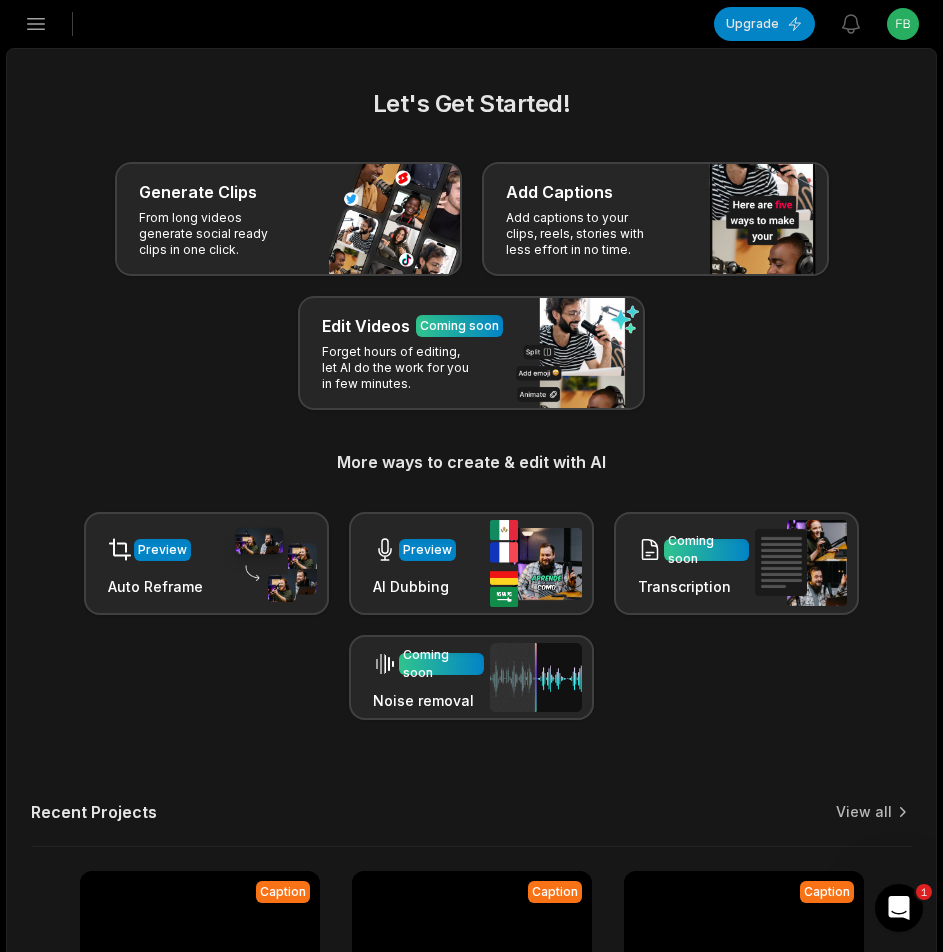 click 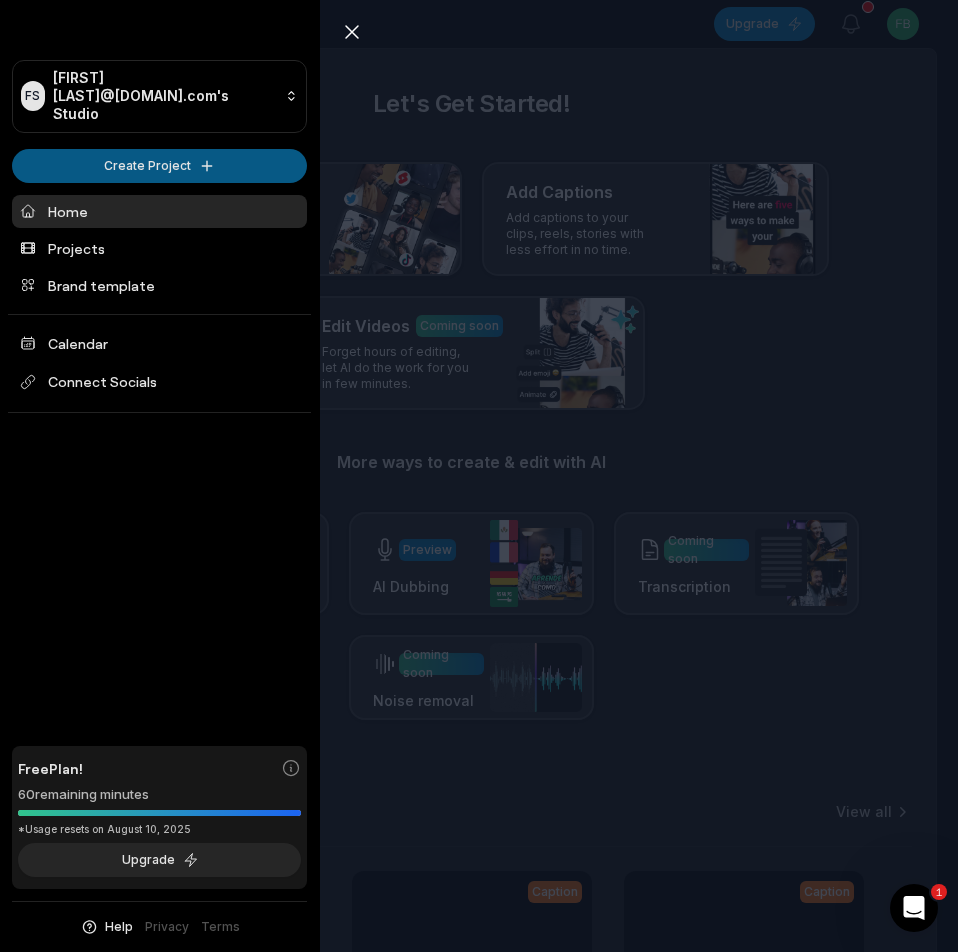 click on "FS Fbyukodl@telegmail.com's Studio Create Project Home Projects Brand template Calendar Connect Socials Free  Plan! 60  remaining minutes *Usage resets on August 10, 2025 Upgrade Help Privacy Terms Open sidebar Upgrade View notifications Open user menu   Let's Get Started! Generate Clips From long videos generate social ready clips in one click. Add Captions Add captions to your clips, reels, stories with less effort in no time. Edit Videos Coming soon Forget hours of editing, let AI do the work for you in few minutes. More ways to create & edit with AI Preview Auto Reframe Preview AI Dubbing Coming soon Transcription Coming soon Noise removal Recent Projects View all Caption 11:25 Ahorita ya andan sin dinero pero quien los viera endeudándose por los regalos y los estrenos Open options 33 minutes ago Caption 13:01 Se armó el arguende por el préstamo de compartamos Open options 2 hours ago Caption 02:32 Perdónenme todos pero no acecto Open options 3 hours ago Caption 08:38 Open options 3 hours ago 1 FS 60" at bounding box center (479, 476) 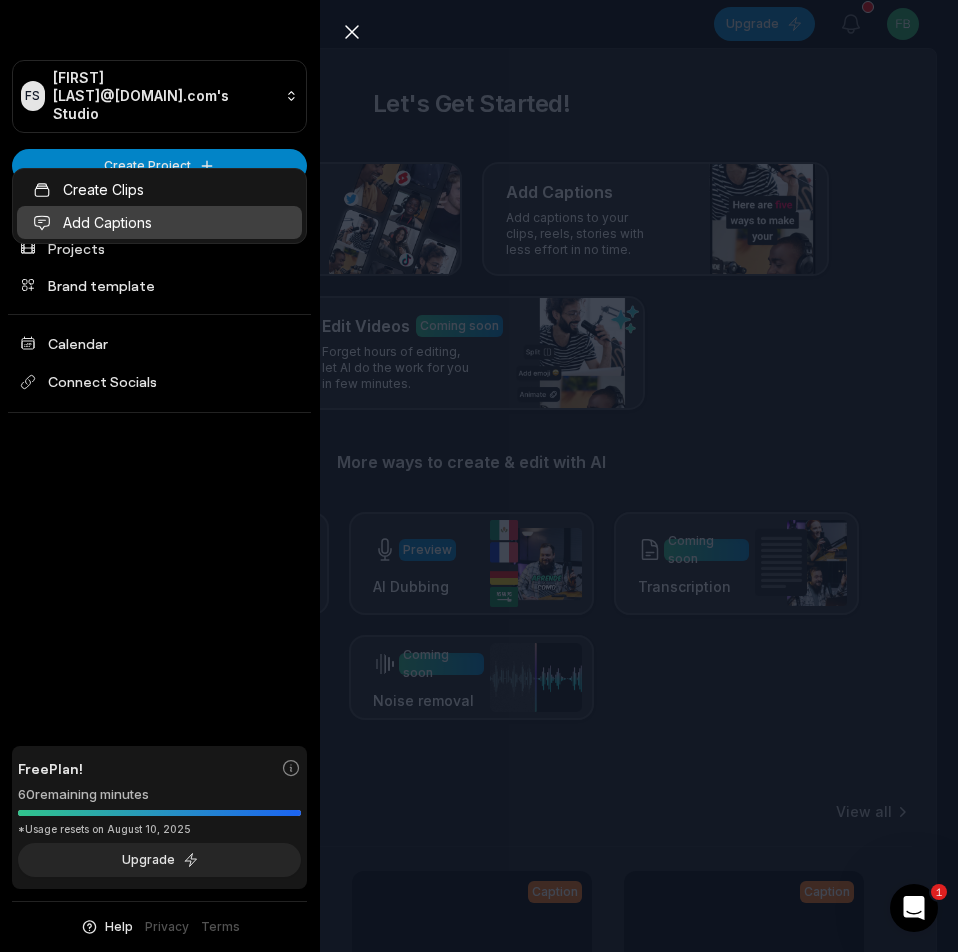 click on "Add Captions" at bounding box center (159, 222) 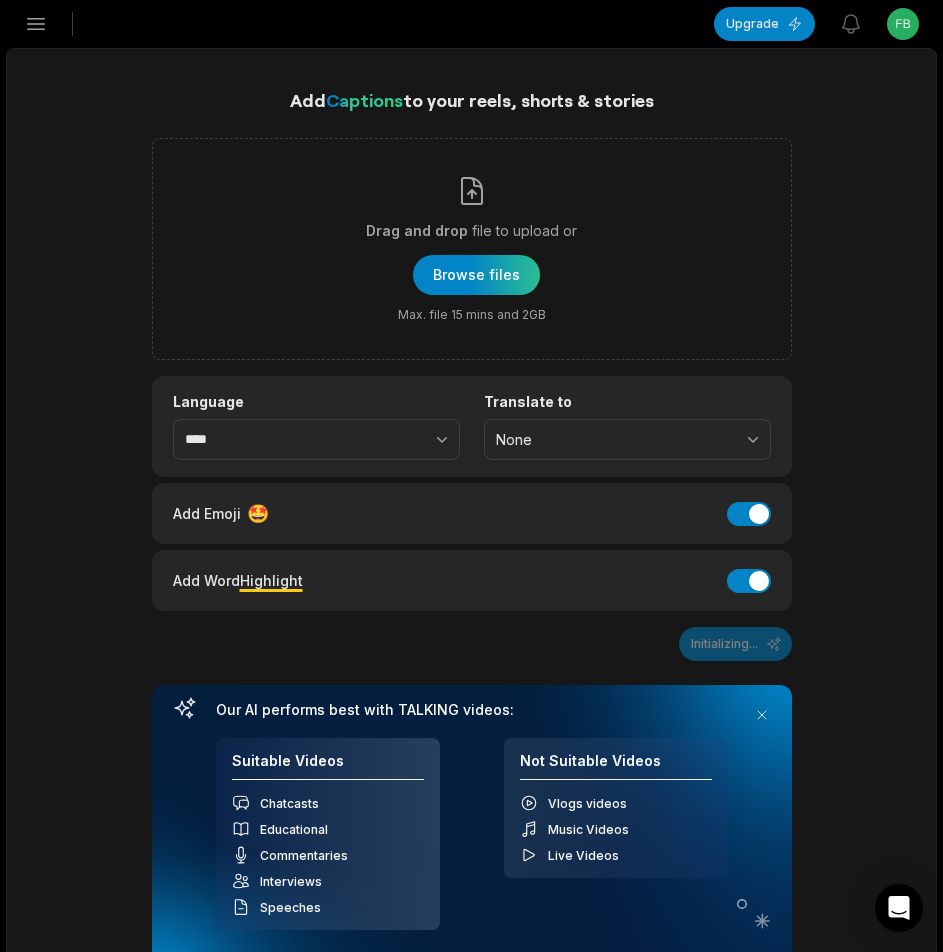 scroll, scrollTop: 0, scrollLeft: 0, axis: both 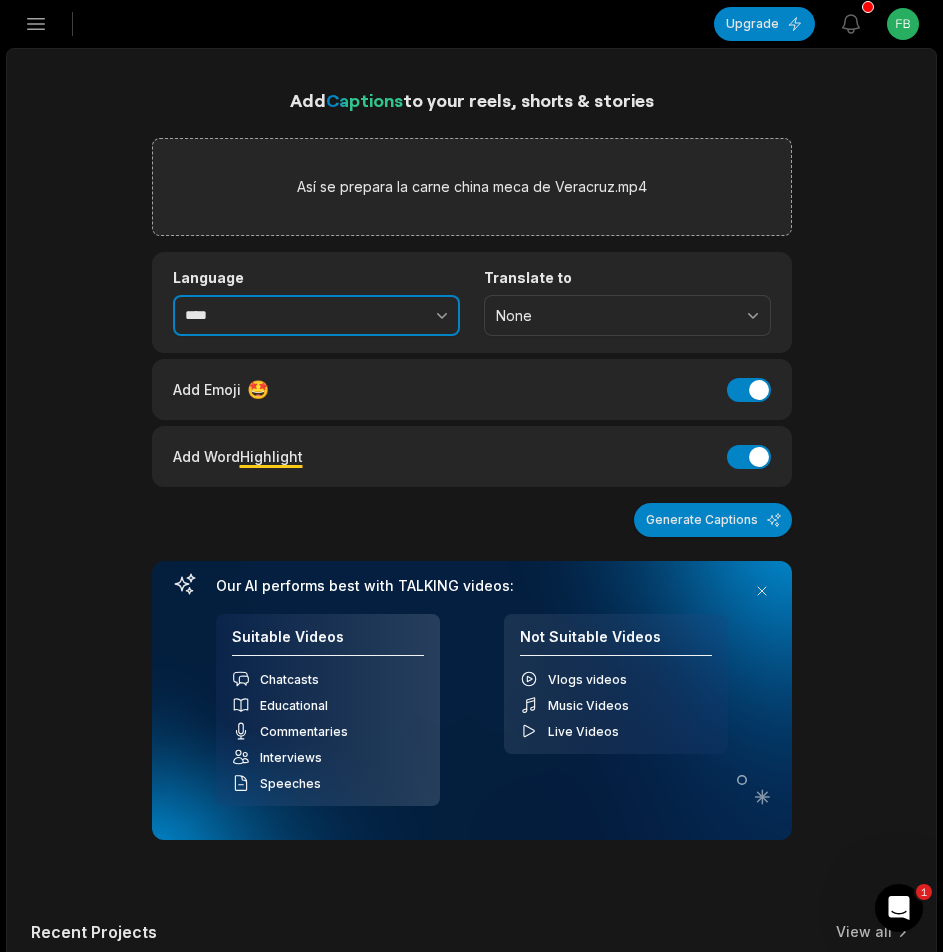 drag, startPoint x: 349, startPoint y: 314, endPoint x: 341, endPoint y: 328, distance: 16.124516 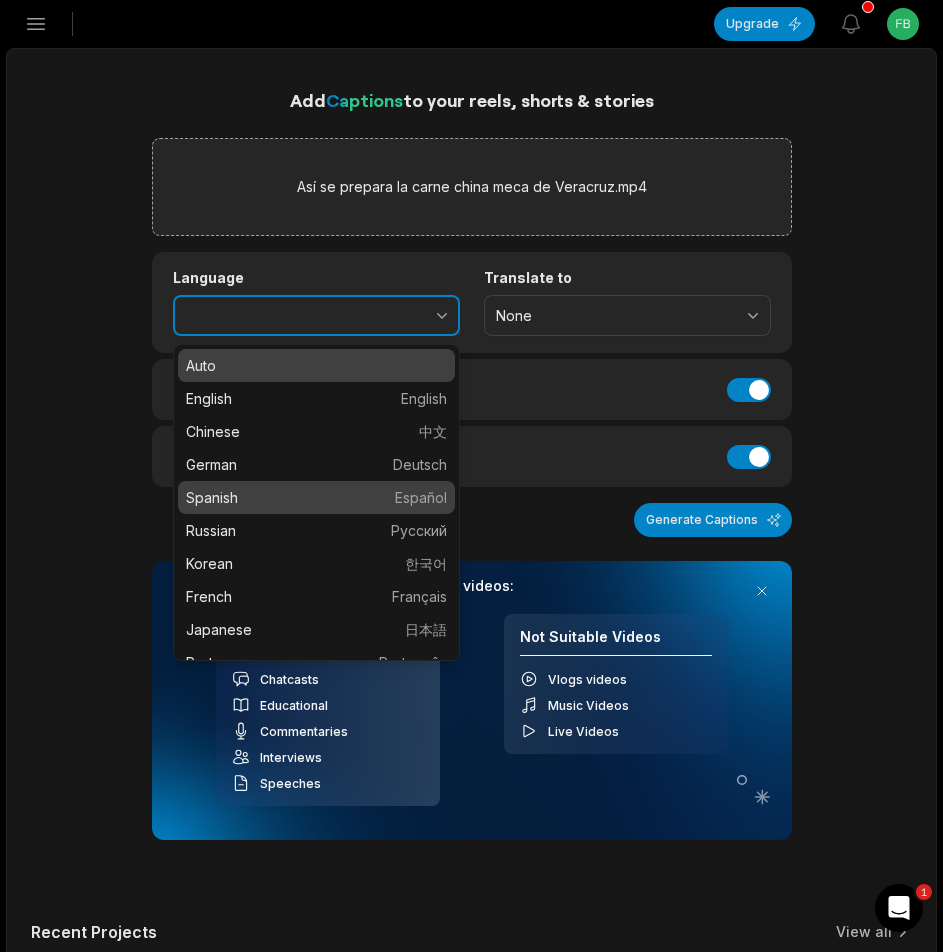type on "*******" 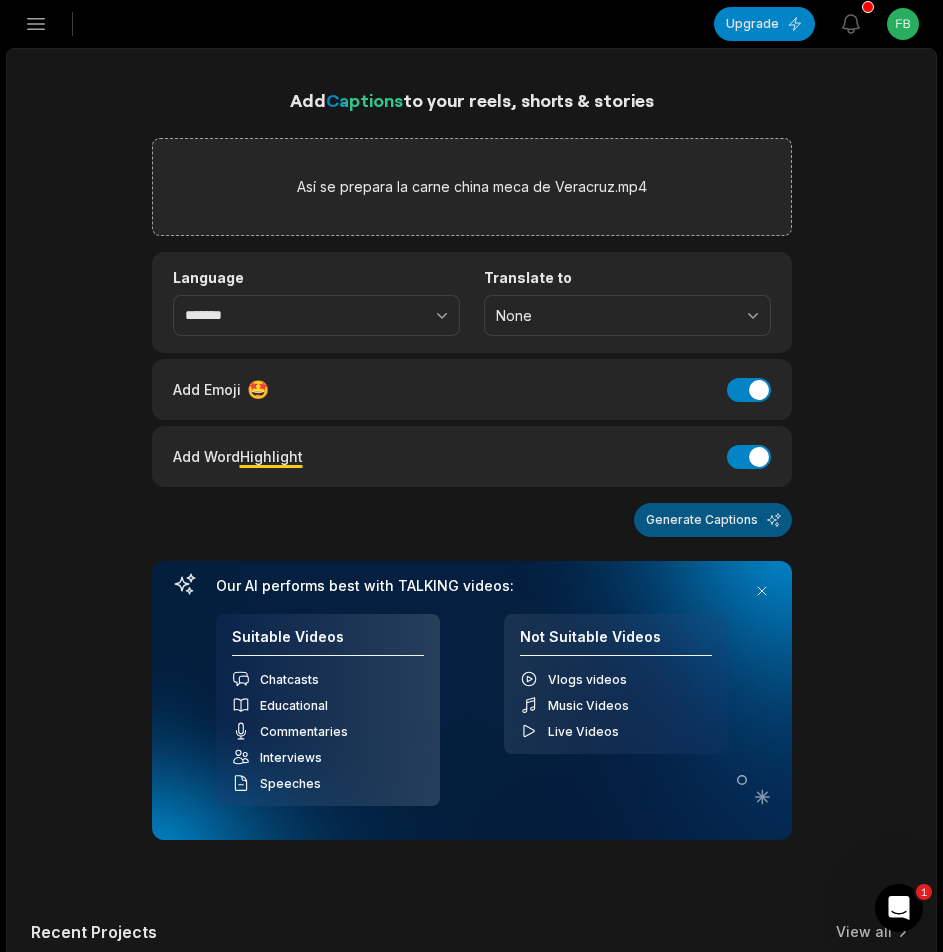 click on "Generate Captions" at bounding box center (713, 520) 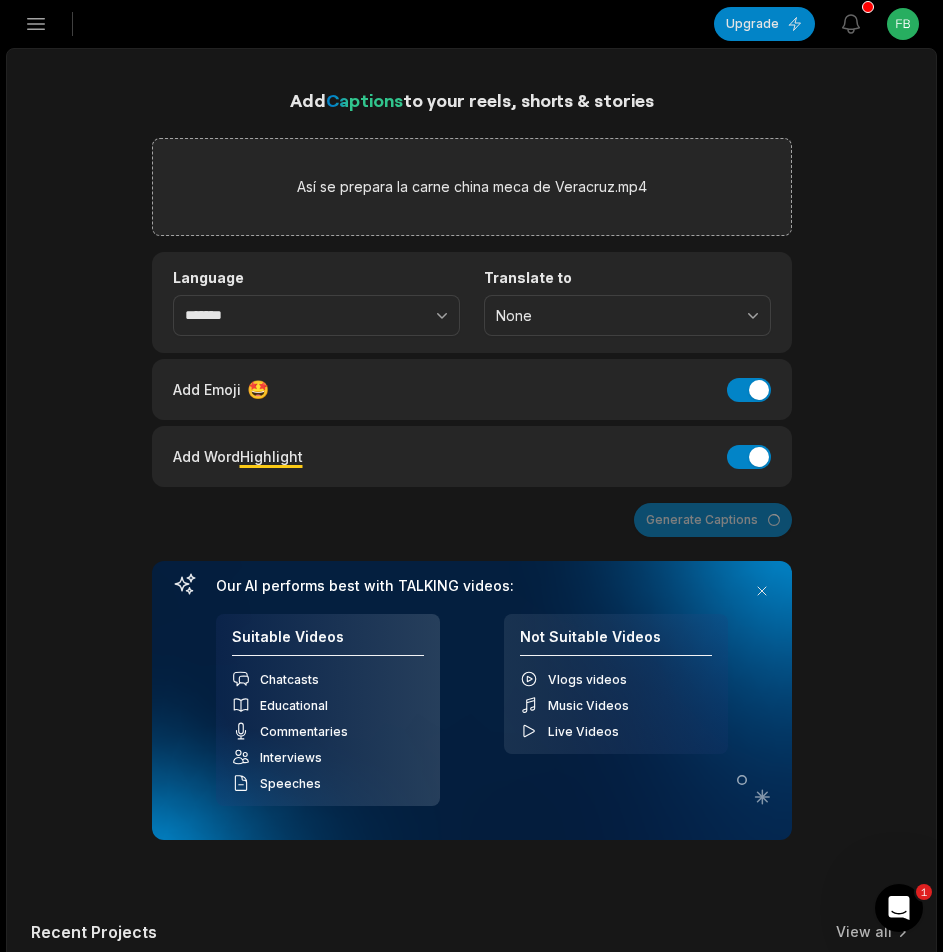 click on "FS Fbyukodl@telegmail.com's Studio Create Project Home Projects Brand template Calendar Connect Socials Free  Plan! 0  remaining minutes *Usage resets on August 10, 2025 Upgrade Help Privacy Terms Open sidebar Upgrade View notifications Open user menu   Add  Captions  to your reels, shorts & stories Así se prepara la carne china meca de Veracruz.mp4 Language ******* Translate to None Add Emoji 🤩 Add Emoji Add Word  Highlight Add Word Highlight Generate Captions Your browser does not support mp4 format. Our AI performs best with TALKING videos: Suitable Videos Chatcasts Educational  Commentaries  Interviews  Speeches Not Suitable Videos Vlogs videos Music Videos Live Videos Recent Projects View all Caption 11:25 Ahorita ya andan sin dinero pero quien los viera endeudándose por los regalos y los estrenos Open options 33 minutes ago Caption 13:01 Se armó el arguende por el préstamo de compartamos Open options 2 hours ago Caption 02:32 Perdónenme todos pero no acecto Open options 3 hours ago Caption 08:38" at bounding box center [471, 476] 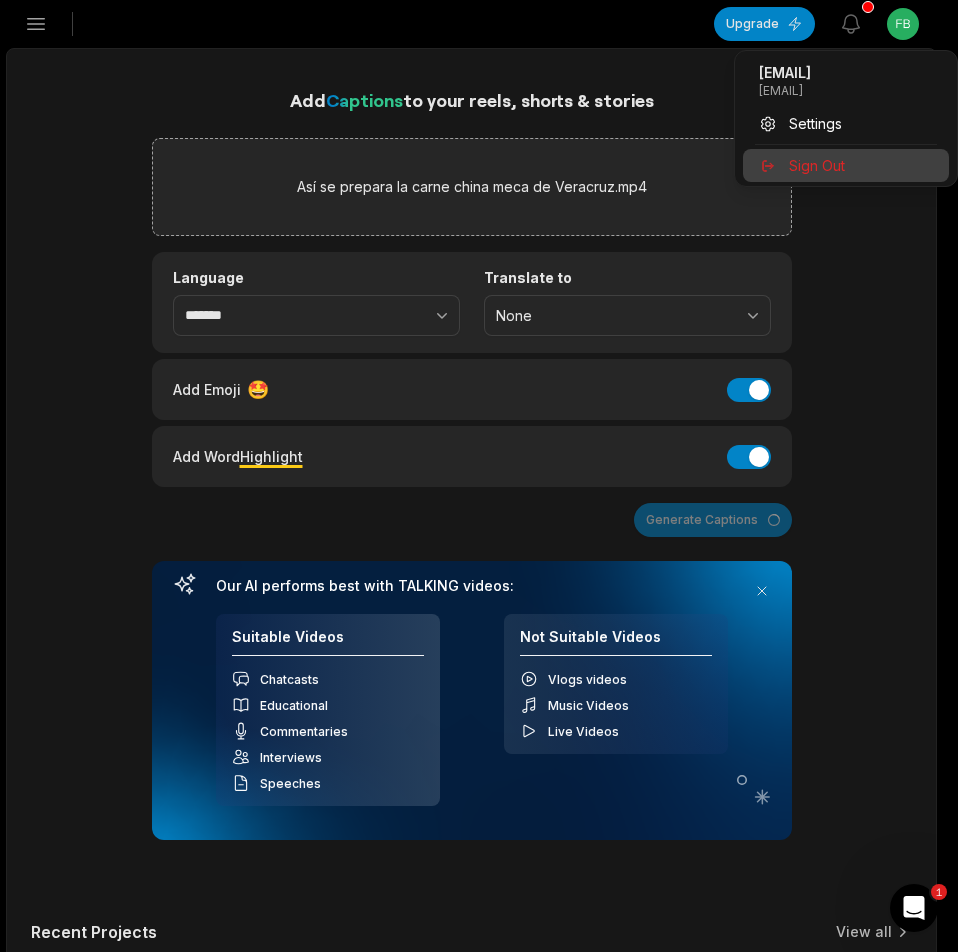 click on "Sign Out" at bounding box center [817, 165] 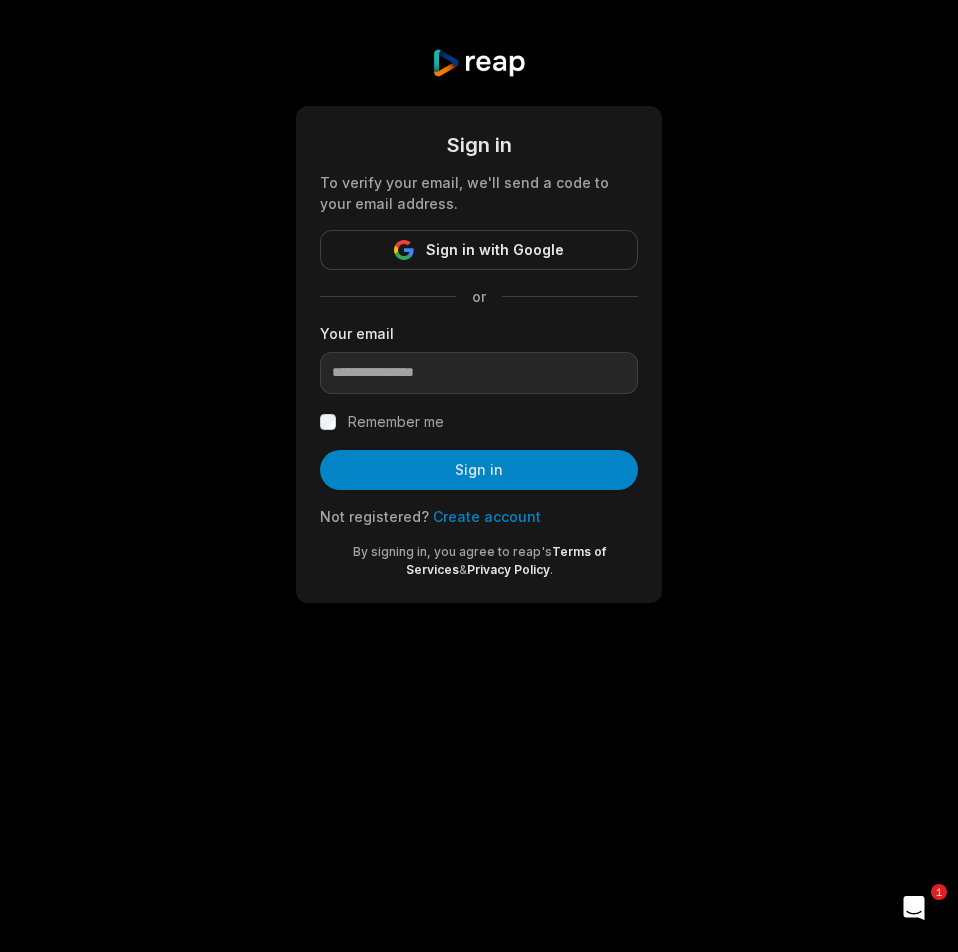 click on "Create account" at bounding box center [487, 516] 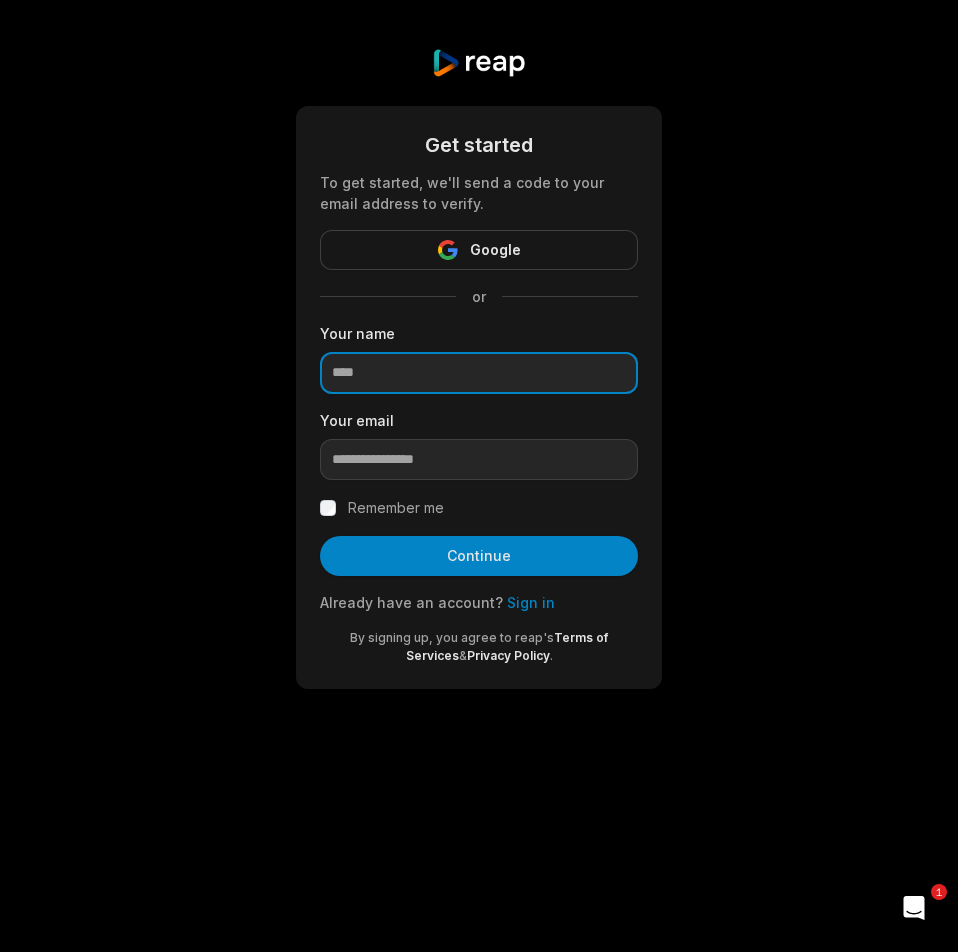 click at bounding box center [479, 373] 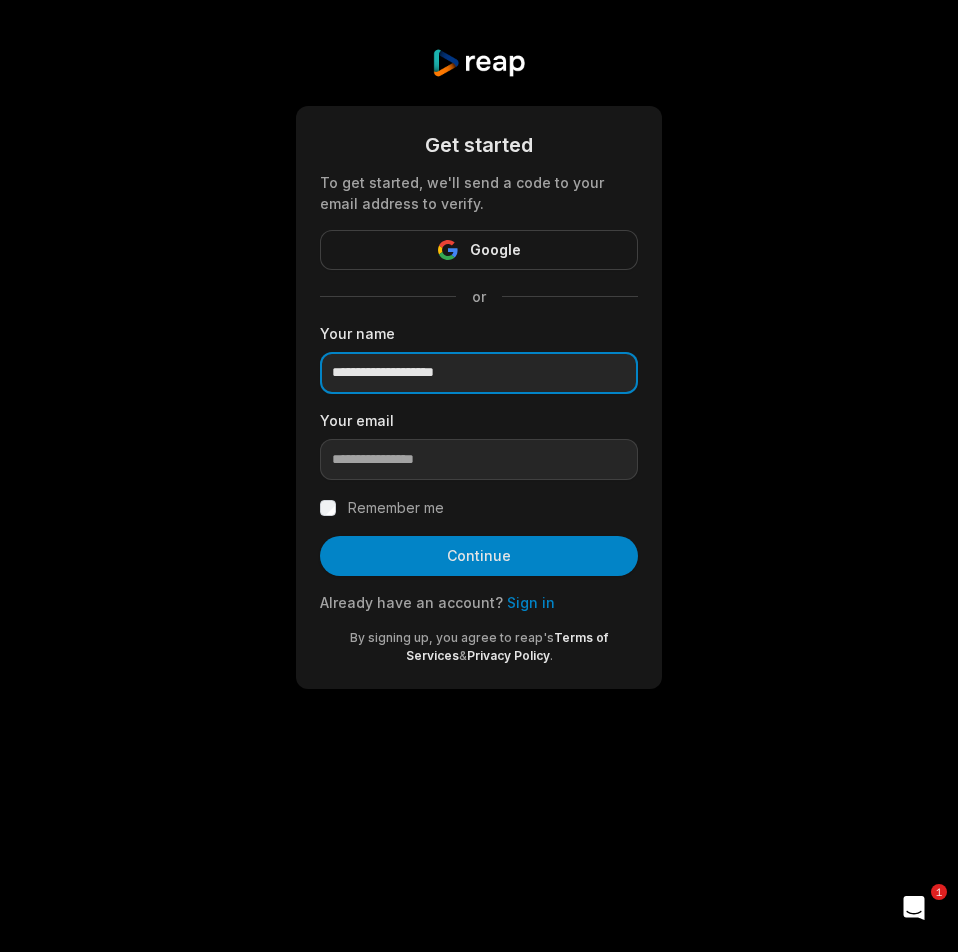type on "**********" 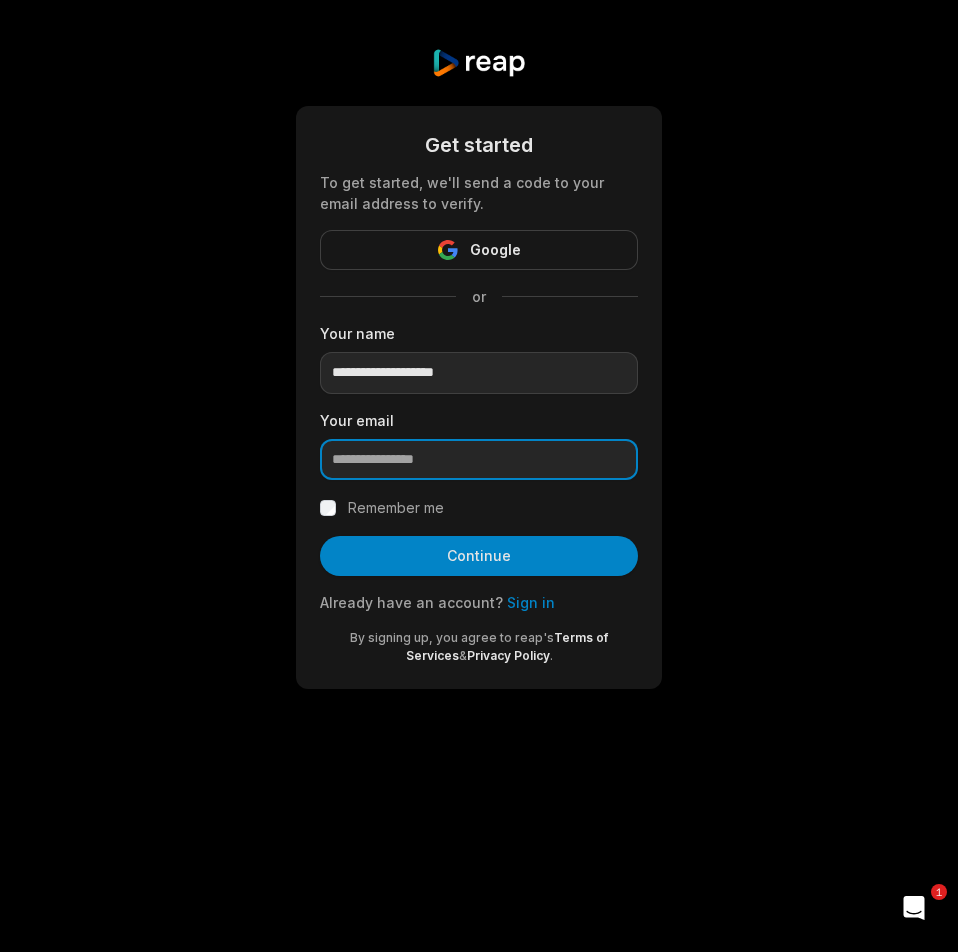 click at bounding box center (479, 460) 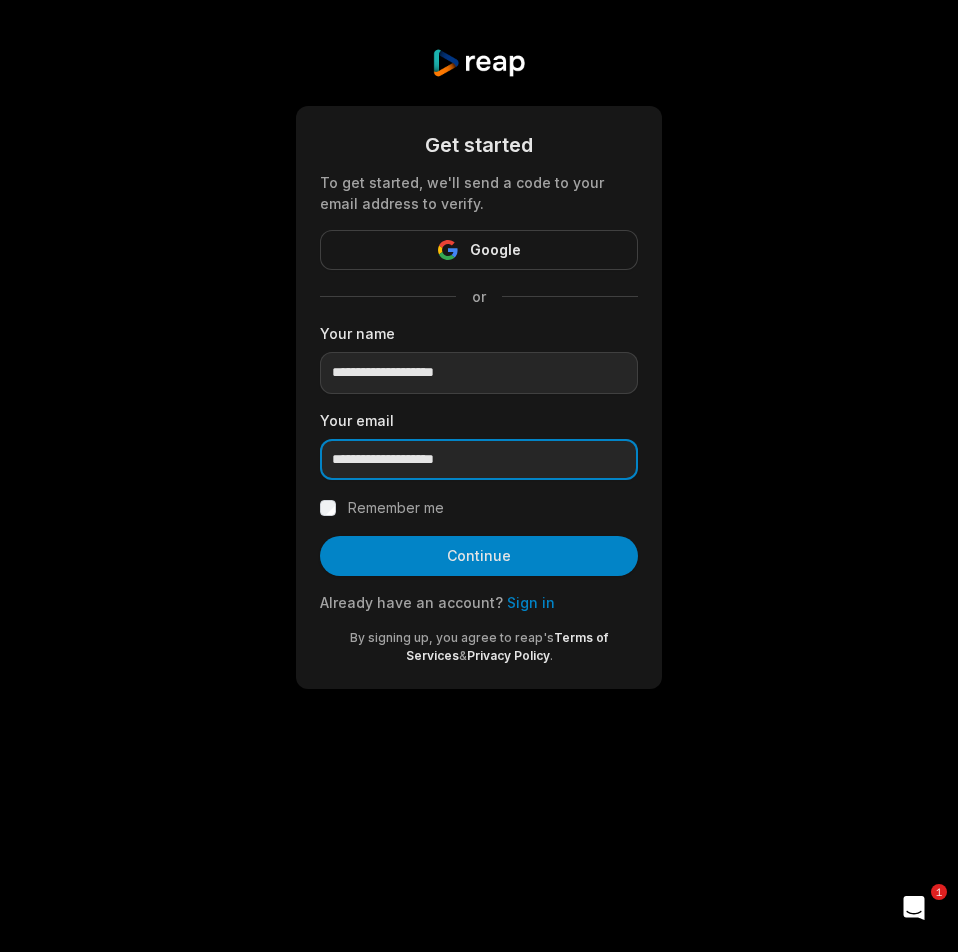 type on "**********" 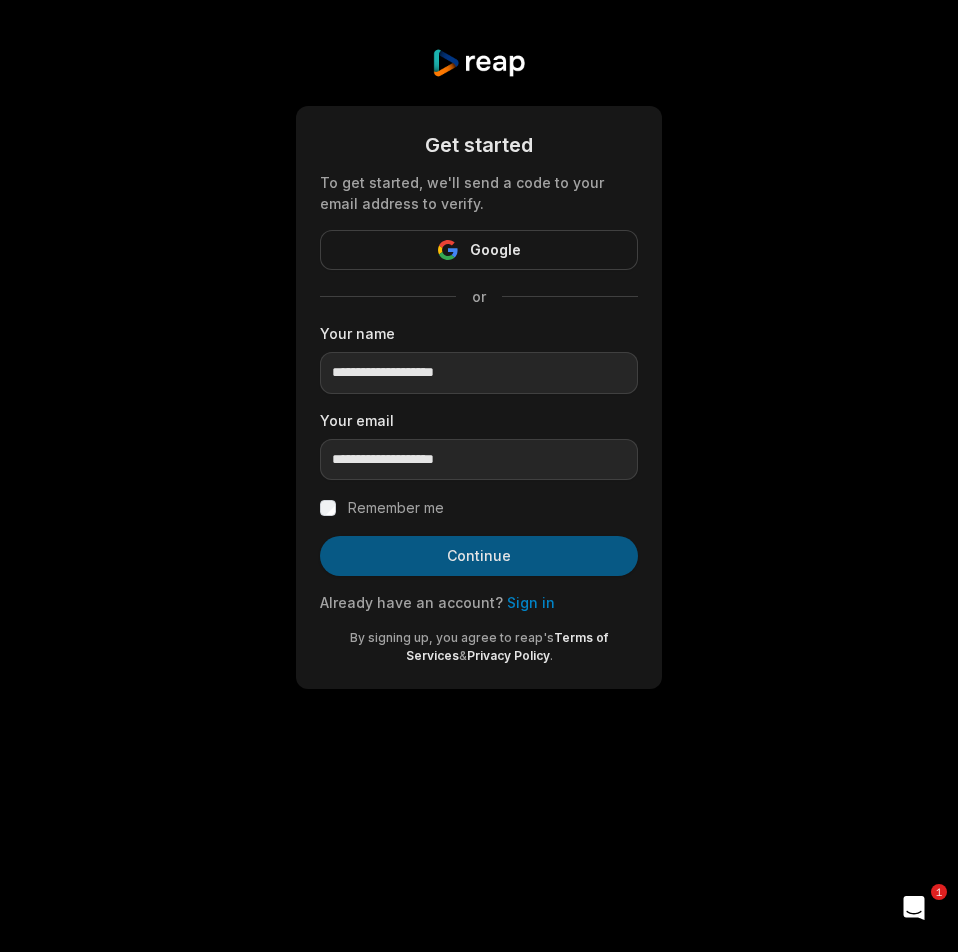 click on "Continue" at bounding box center [479, 556] 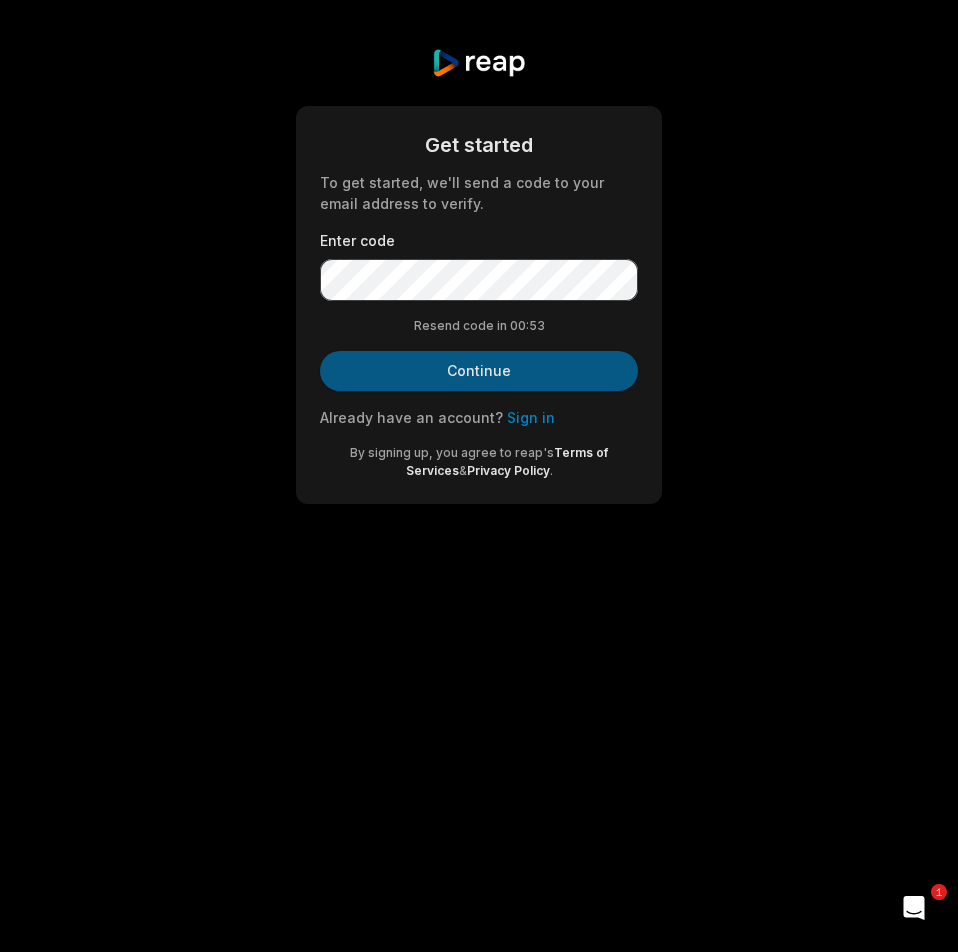 click on "Continue" at bounding box center (479, 371) 